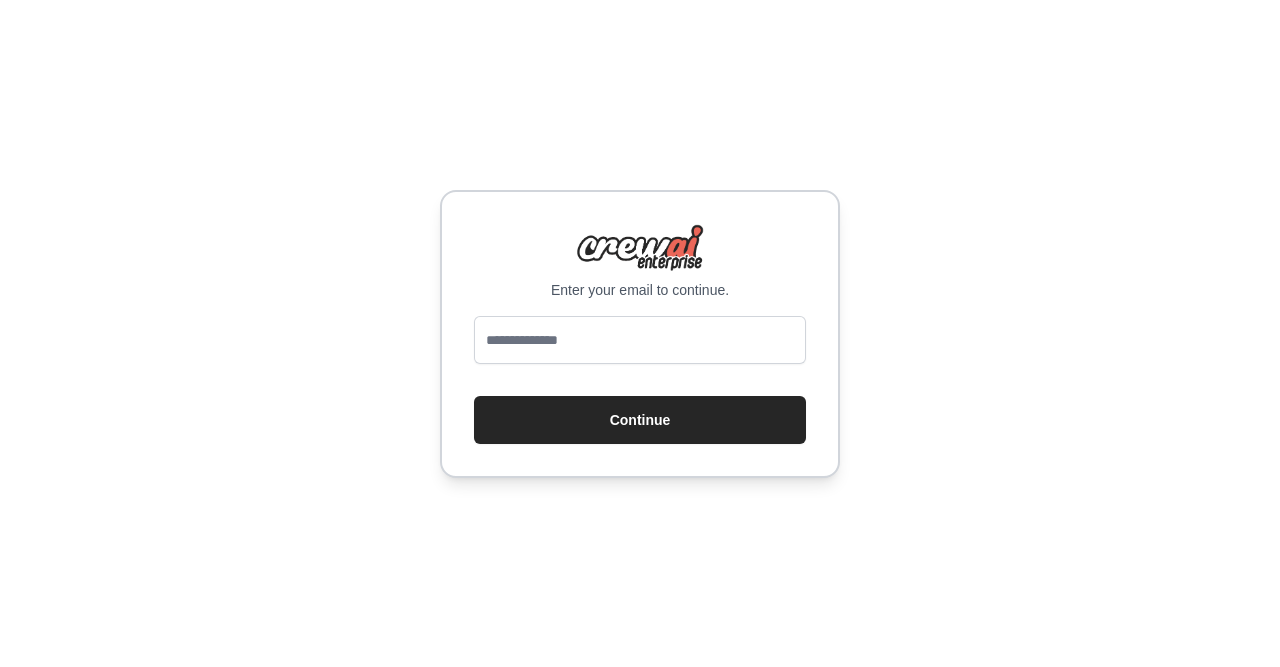 scroll, scrollTop: 0, scrollLeft: 0, axis: both 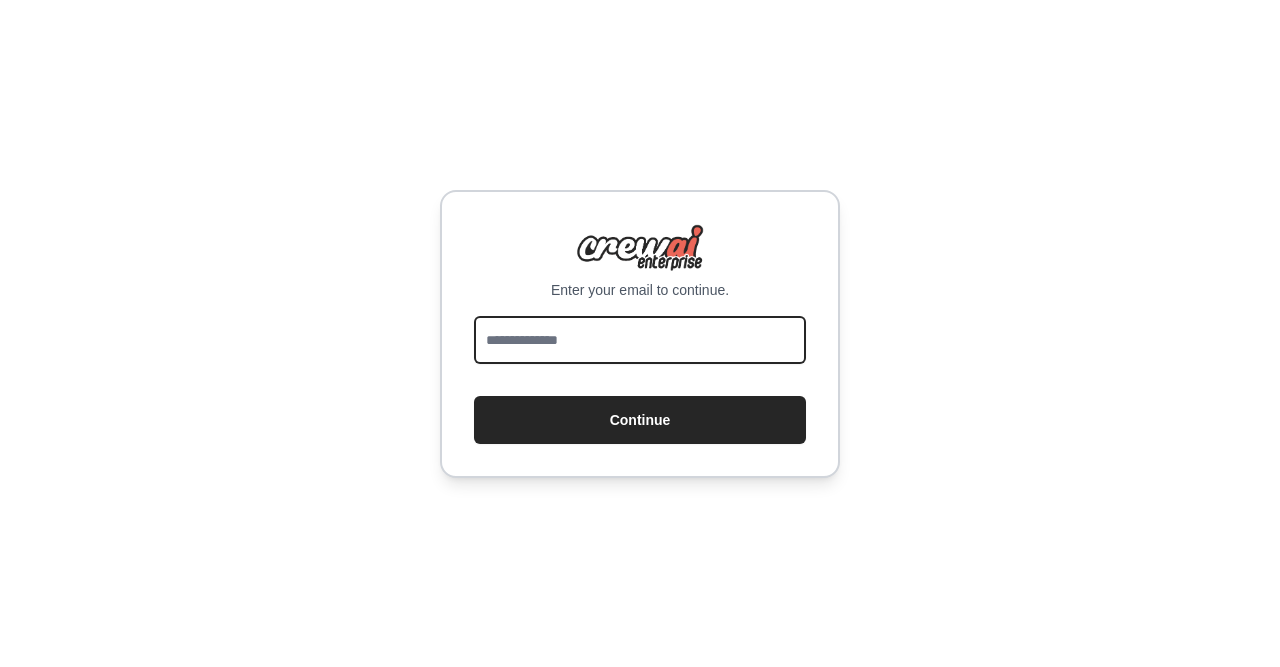 click at bounding box center (640, 340) 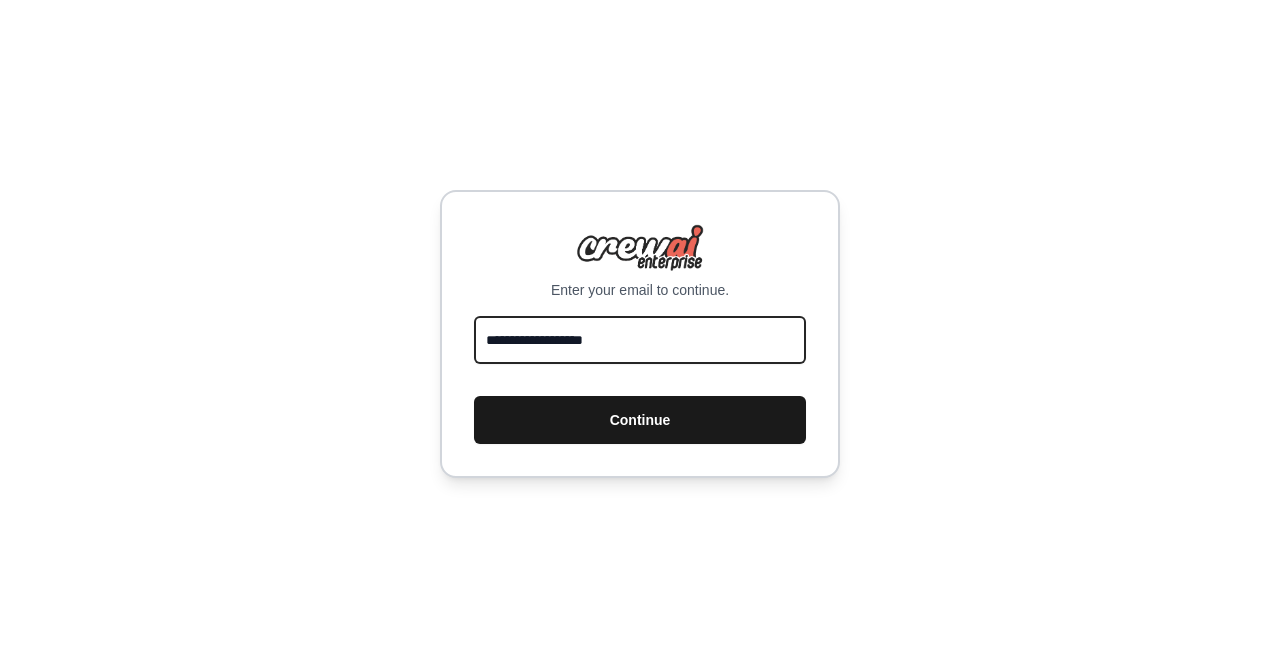 type on "**********" 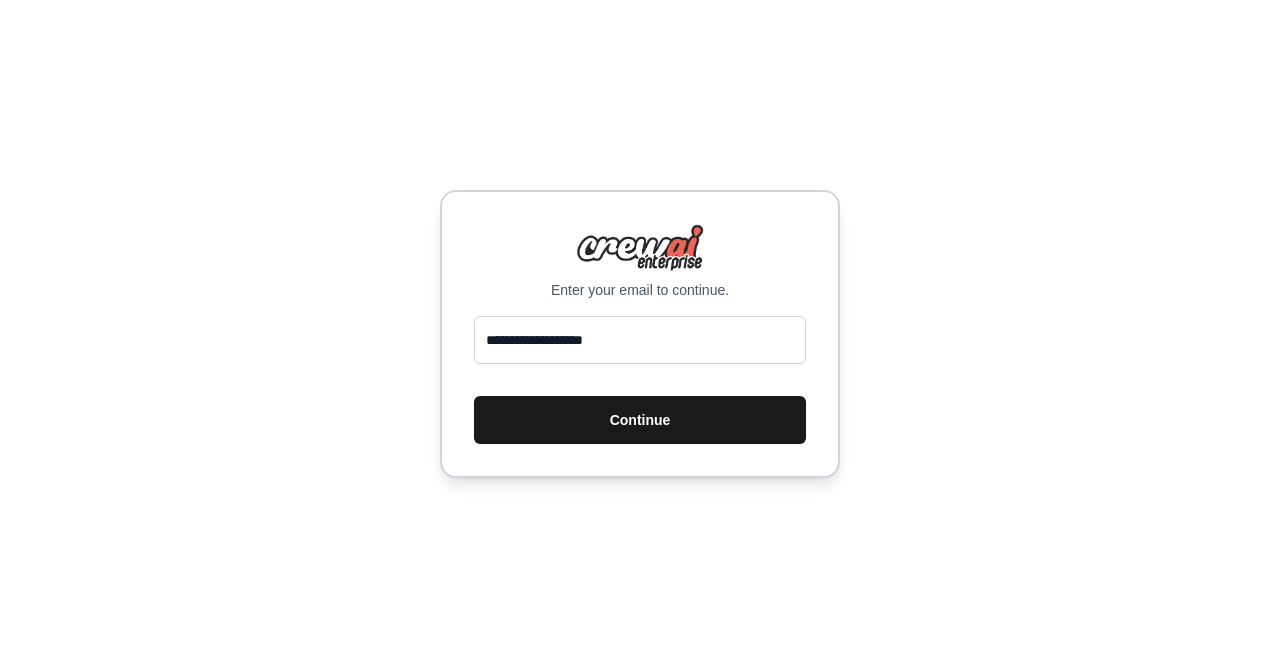 click on "Continue" at bounding box center [640, 420] 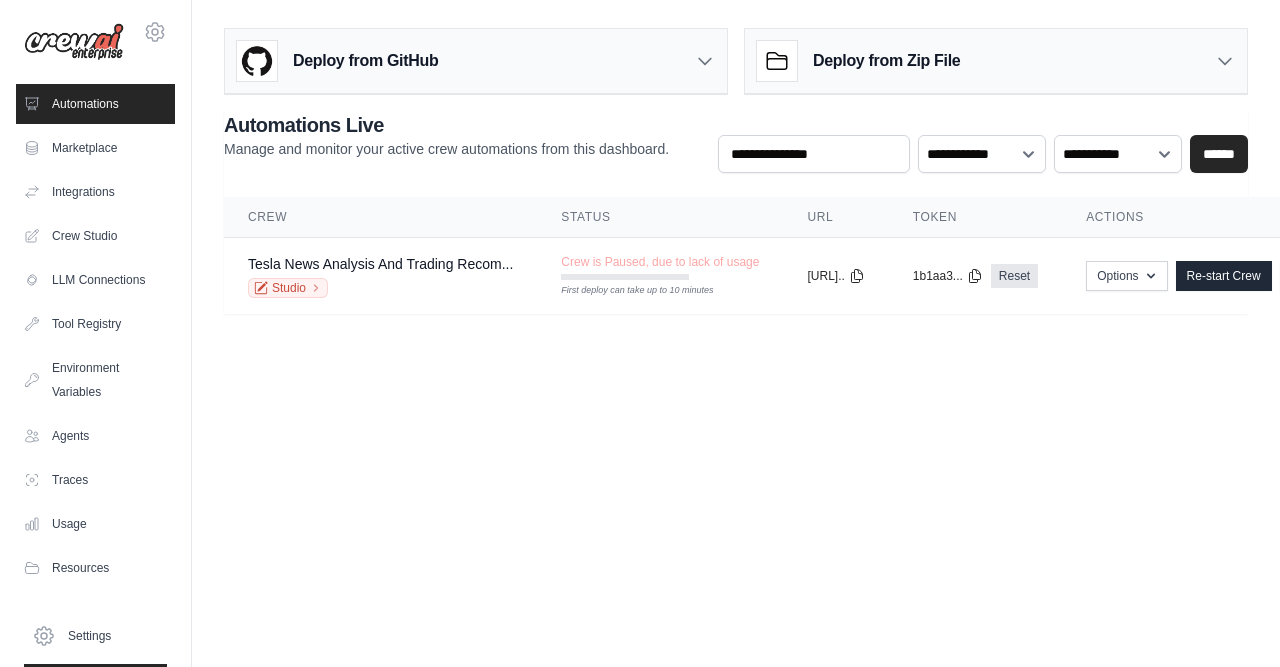 scroll, scrollTop: 0, scrollLeft: 0, axis: both 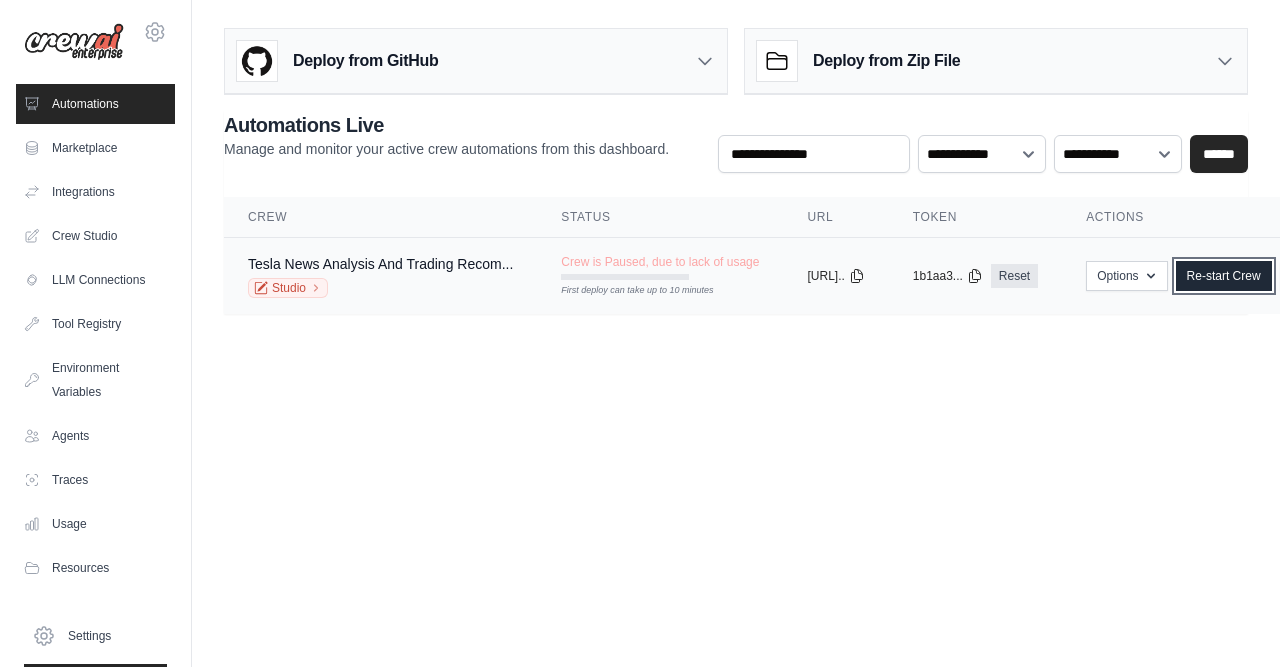 drag, startPoint x: 1247, startPoint y: 274, endPoint x: 1245, endPoint y: 293, distance: 19.104973 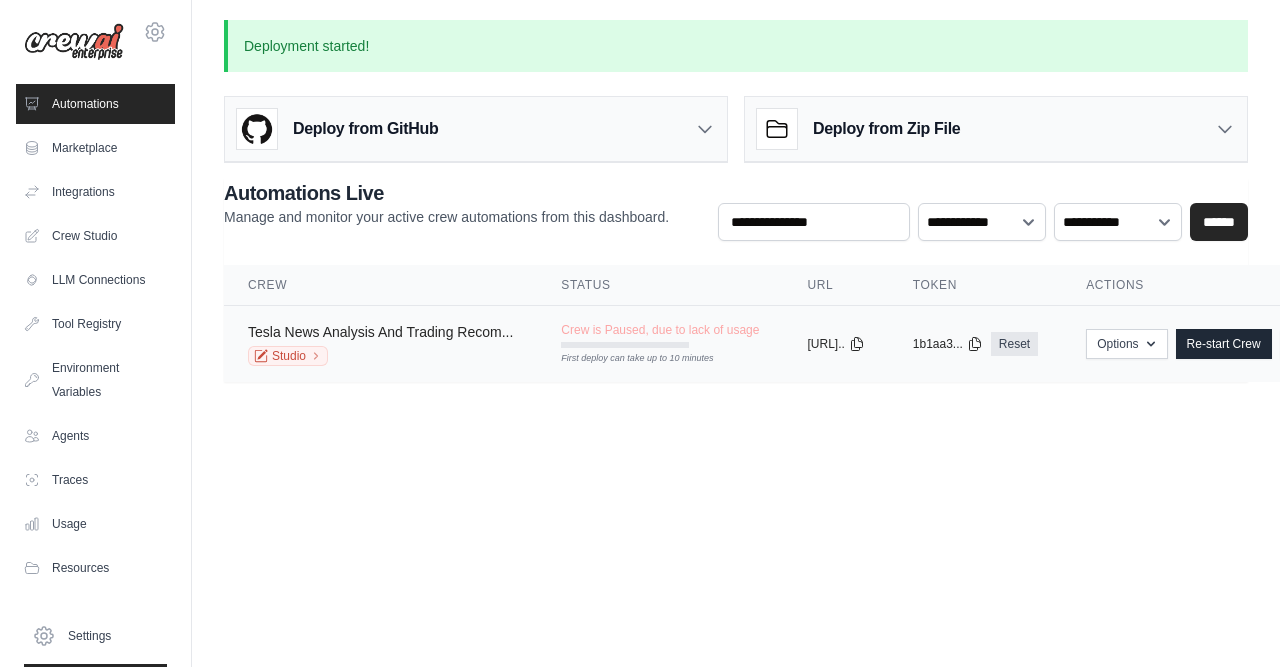 click on "Tesla News Analysis And Trading Recom..." at bounding box center (380, 332) 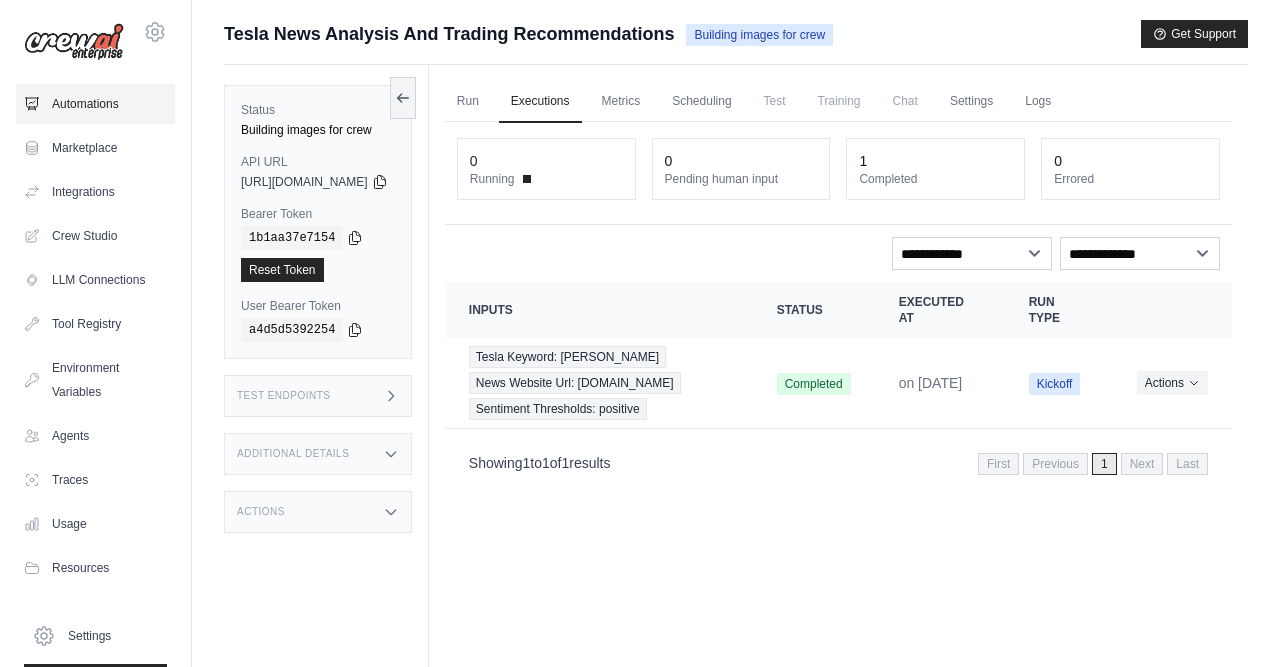 click on "Automations" at bounding box center (95, 104) 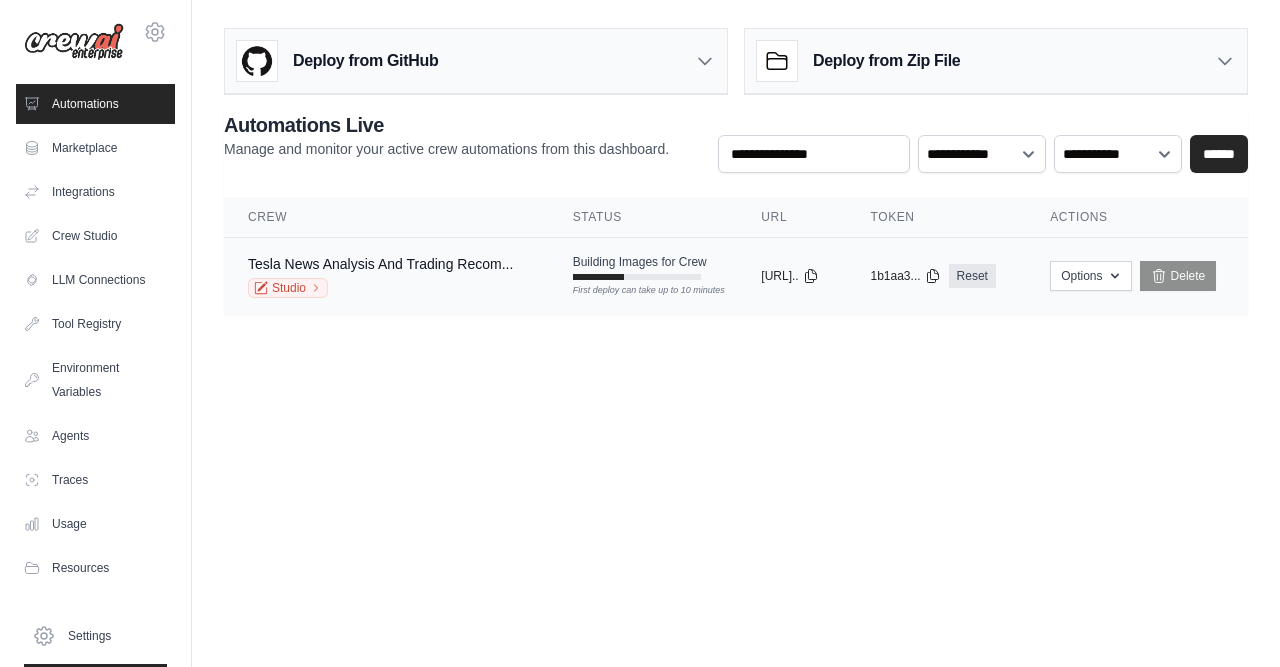 click on "copied" at bounding box center (782, 268) 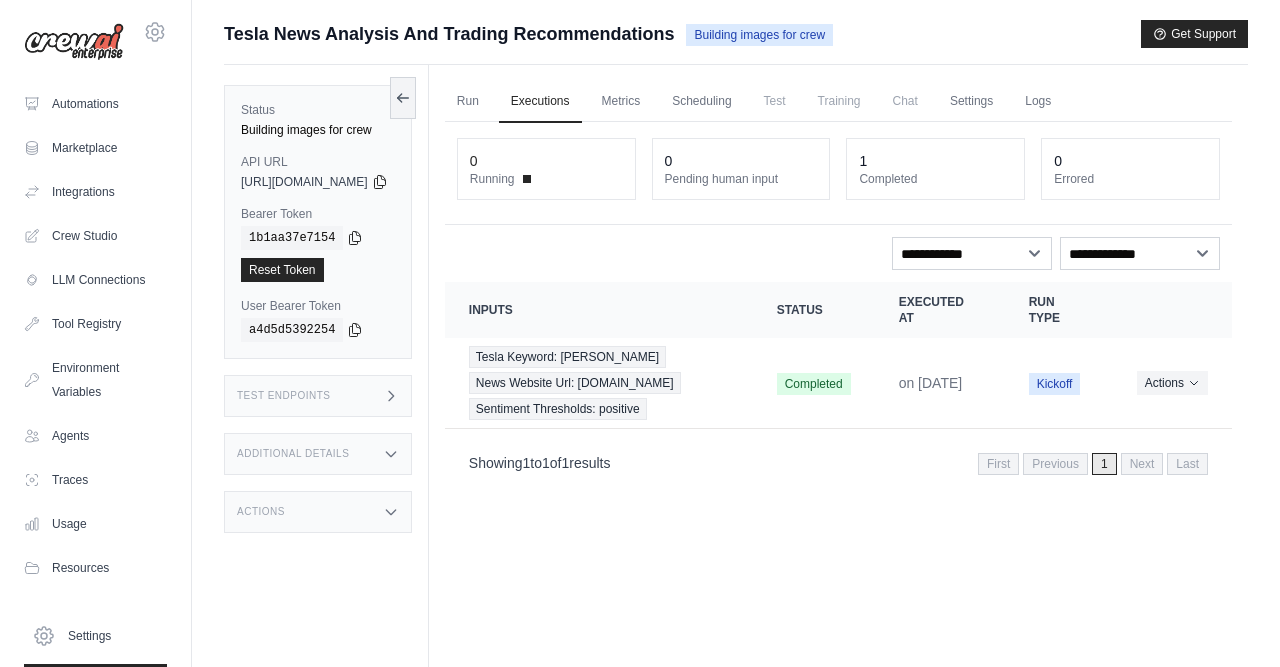 scroll, scrollTop: 0, scrollLeft: 0, axis: both 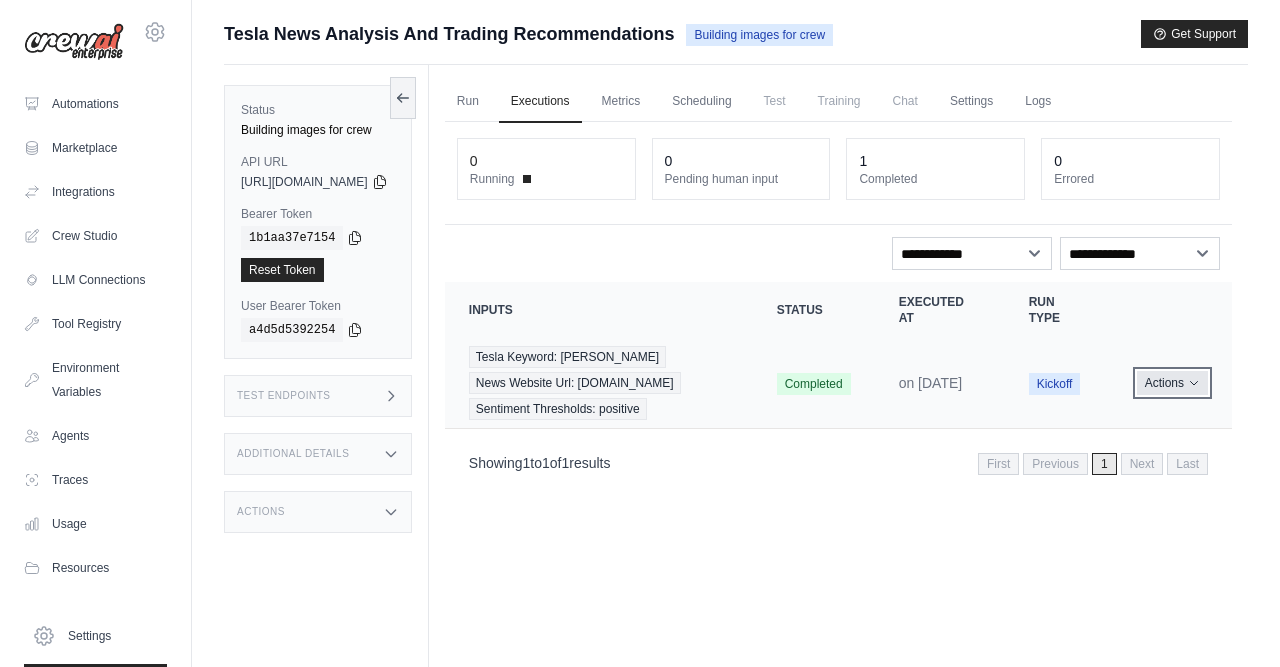 click on "Actions" at bounding box center [1172, 383] 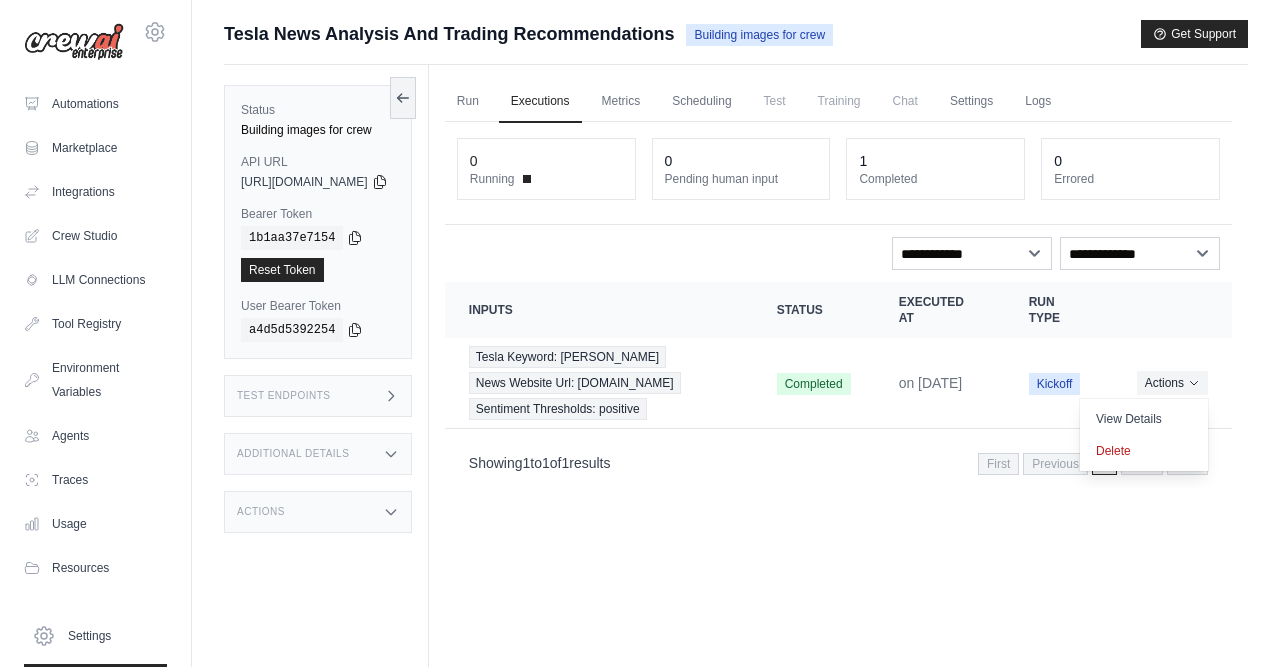 click on "Actions" at bounding box center (1172, 310) 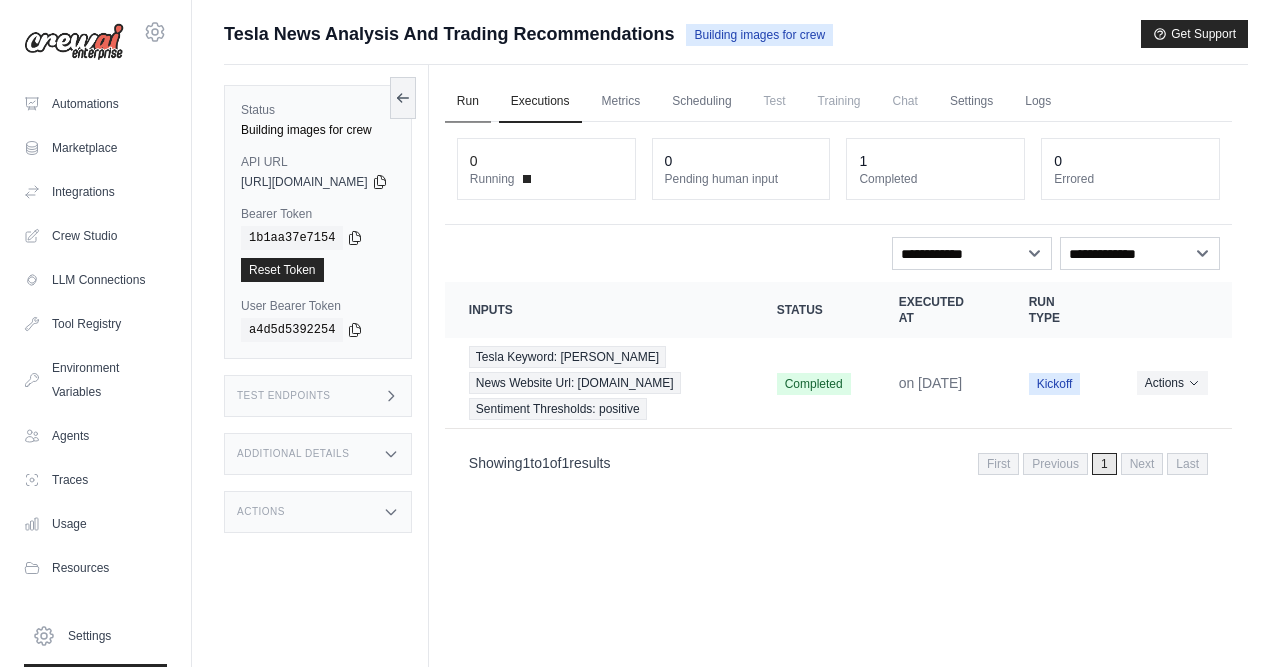 click on "Run" at bounding box center (468, 102) 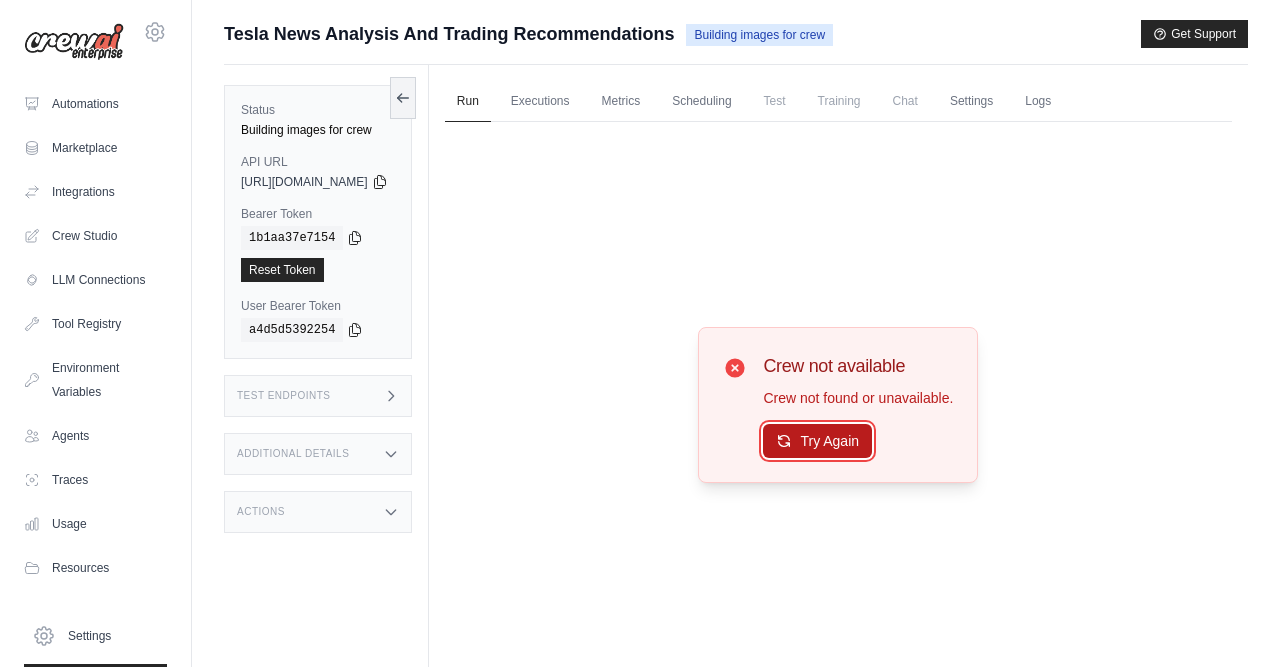 click on "Try Again" at bounding box center (817, 441) 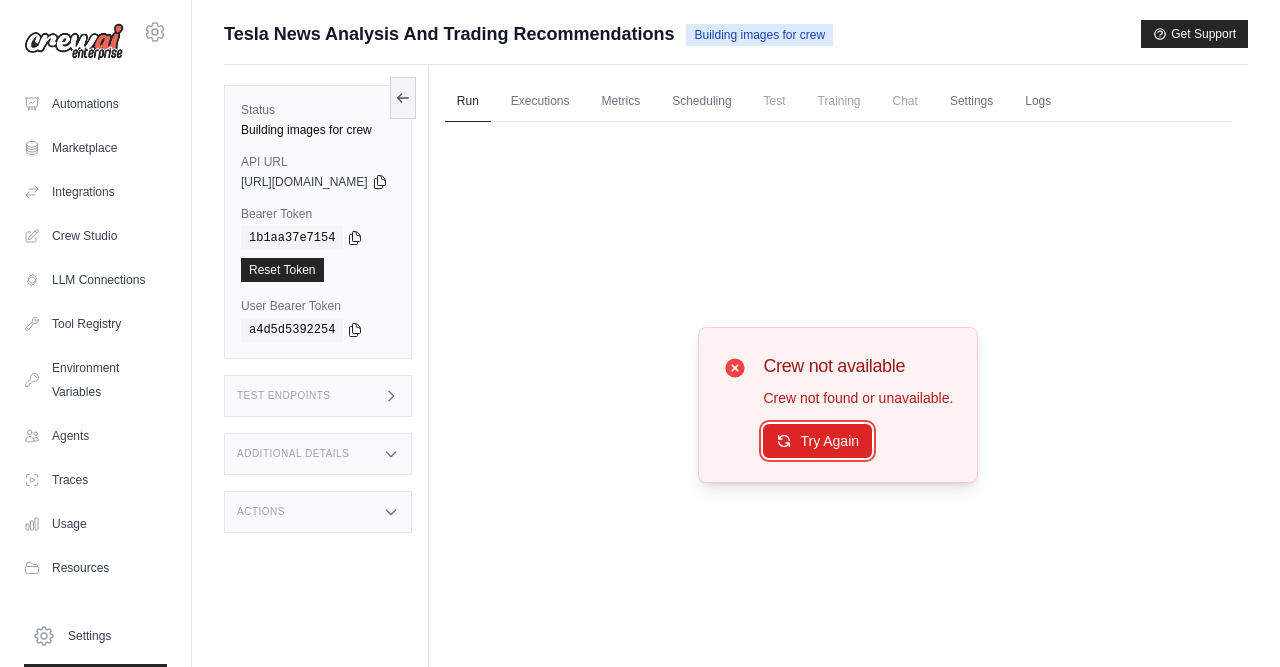 click on "Try Again" at bounding box center [817, 441] 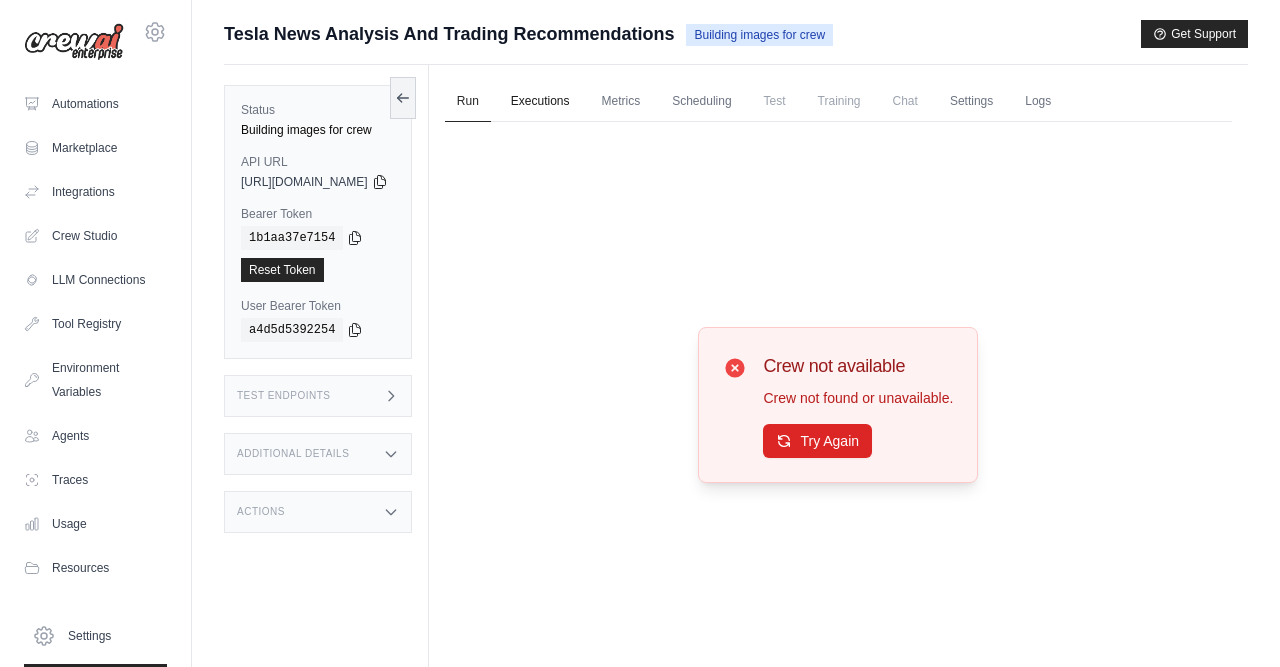 click on "Executions" at bounding box center [540, 102] 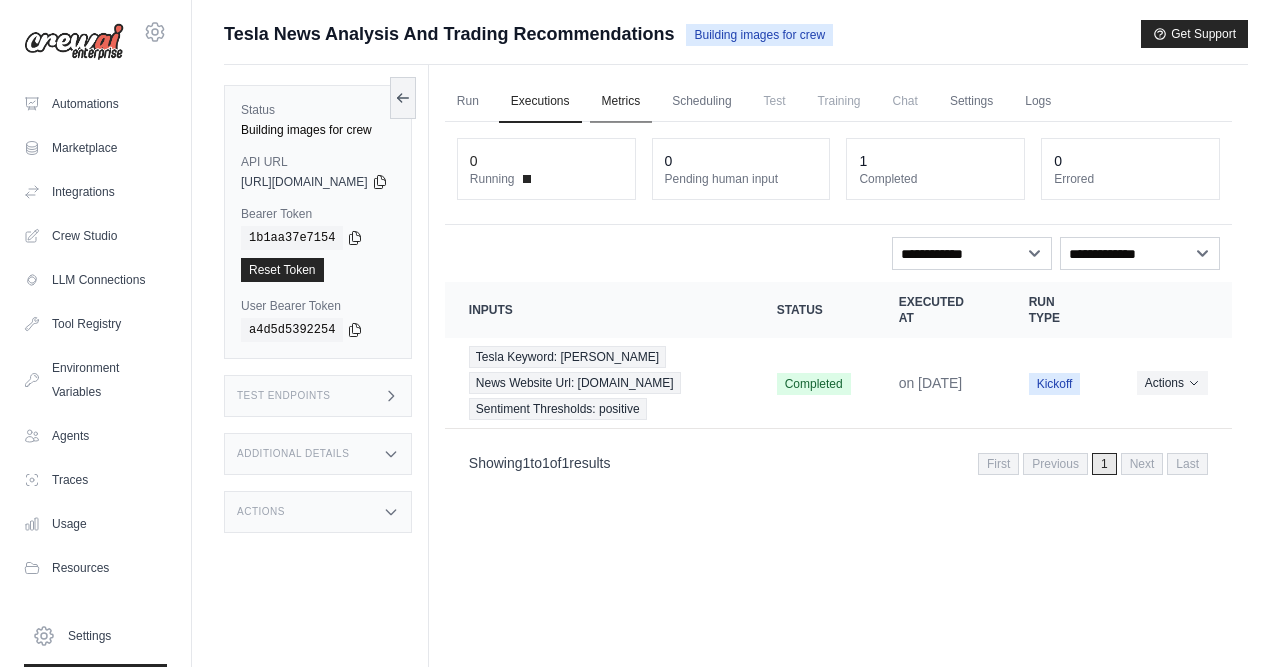 click on "Metrics" at bounding box center [621, 102] 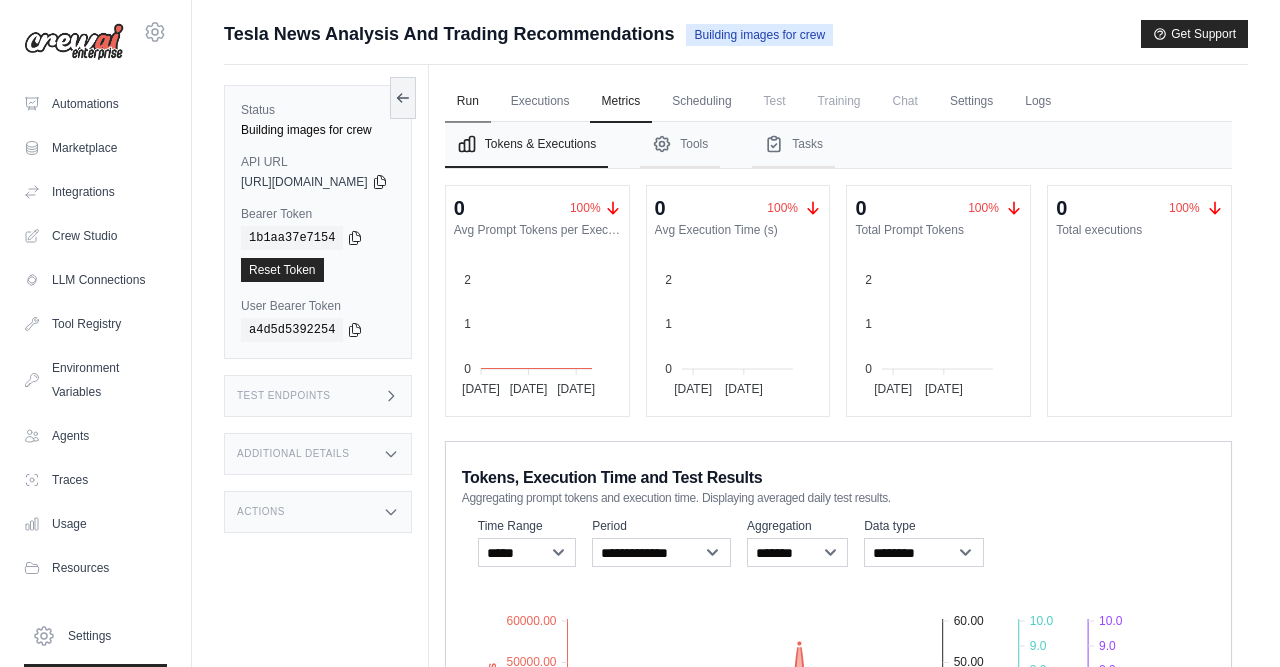 click on "Run" at bounding box center (468, 102) 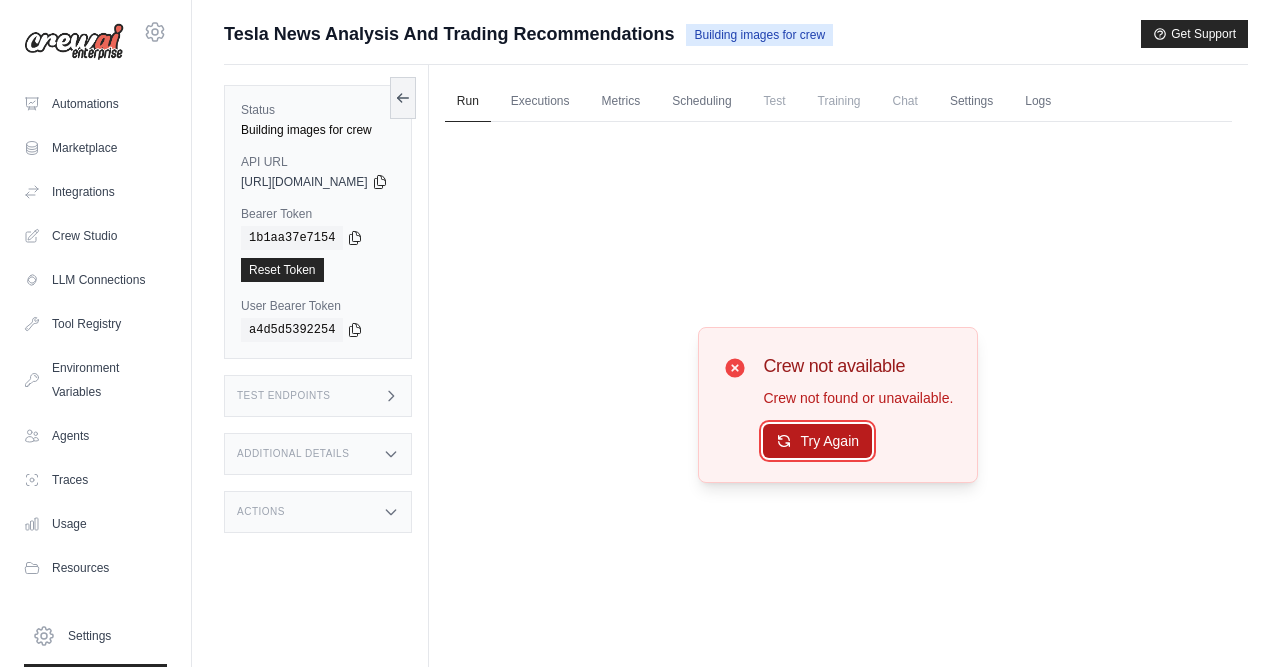 click on "Try Again" at bounding box center (817, 441) 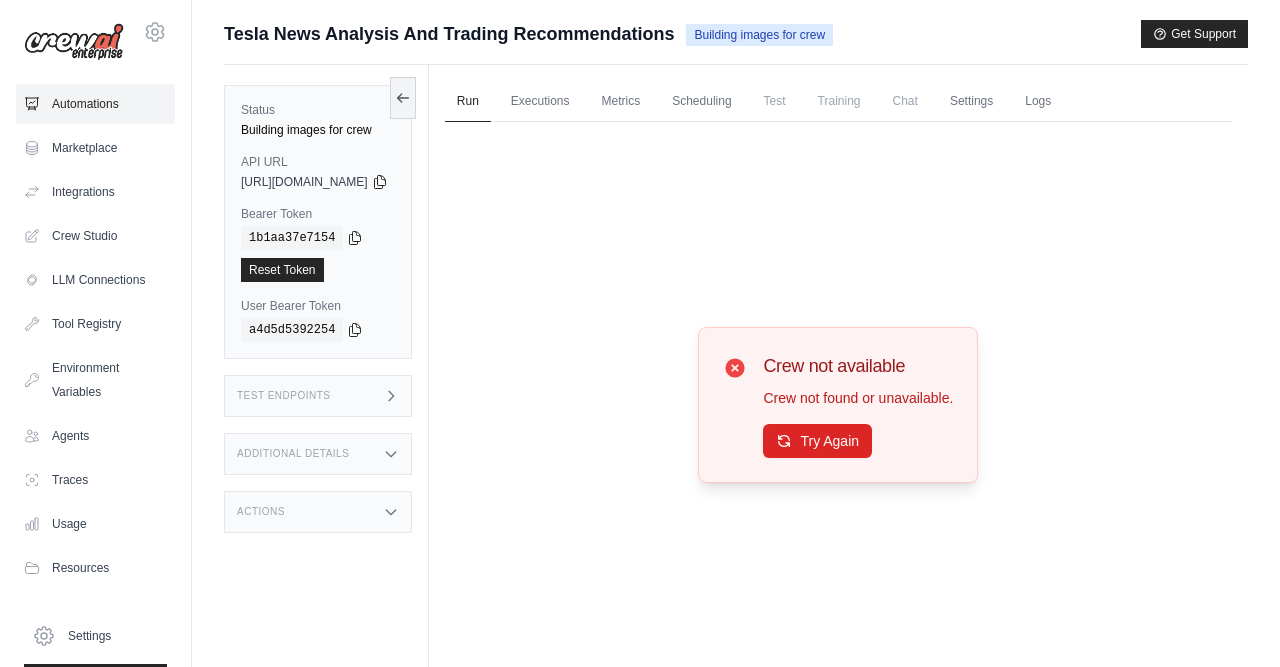 click on "Automations" at bounding box center (95, 104) 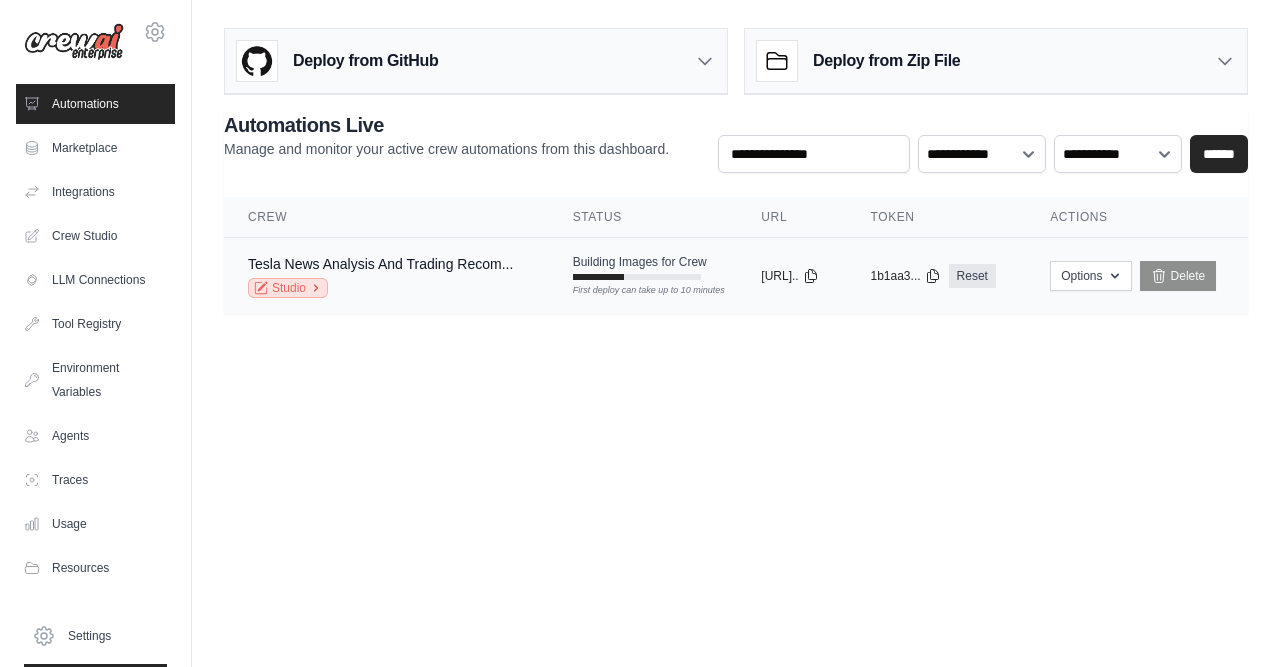 click on "Studio" at bounding box center [288, 288] 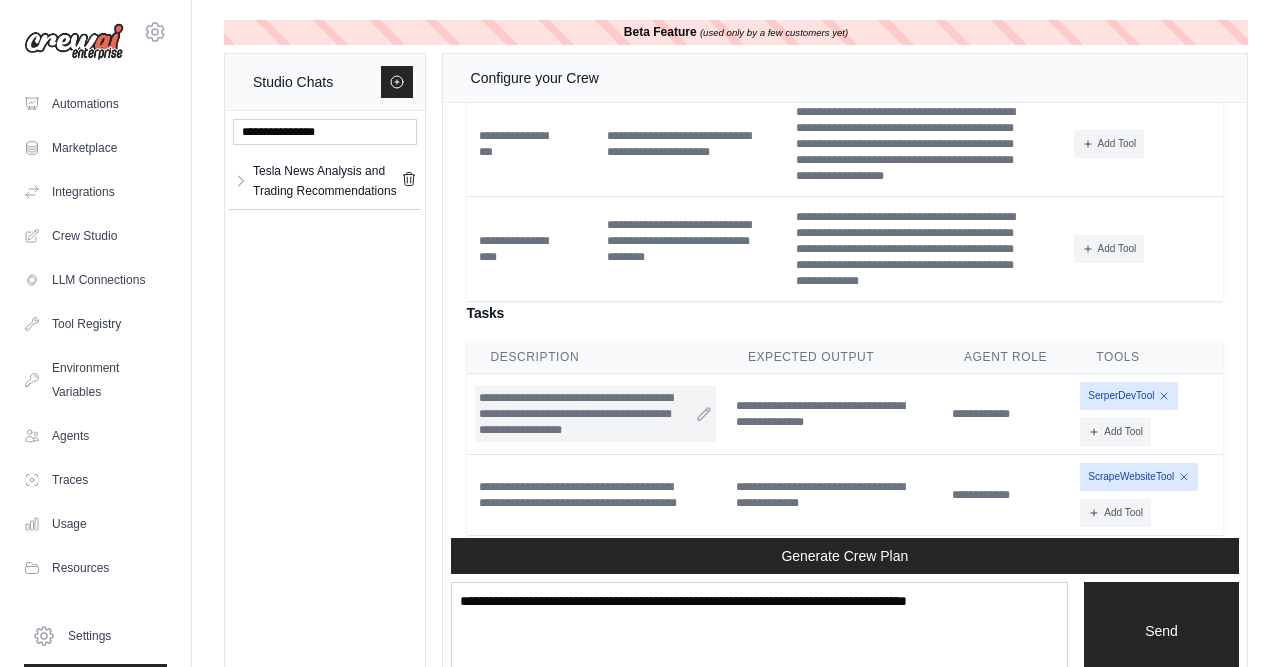 scroll, scrollTop: 2911, scrollLeft: 0, axis: vertical 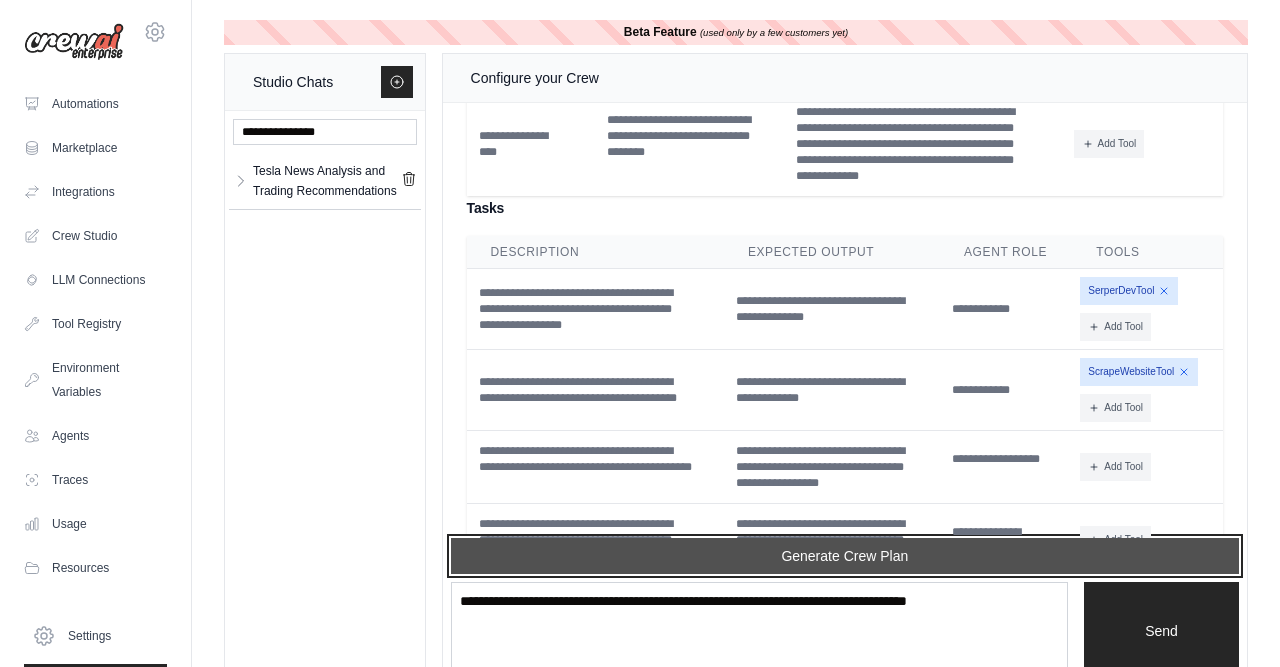 click on "Generate Crew Plan" at bounding box center (845, 556) 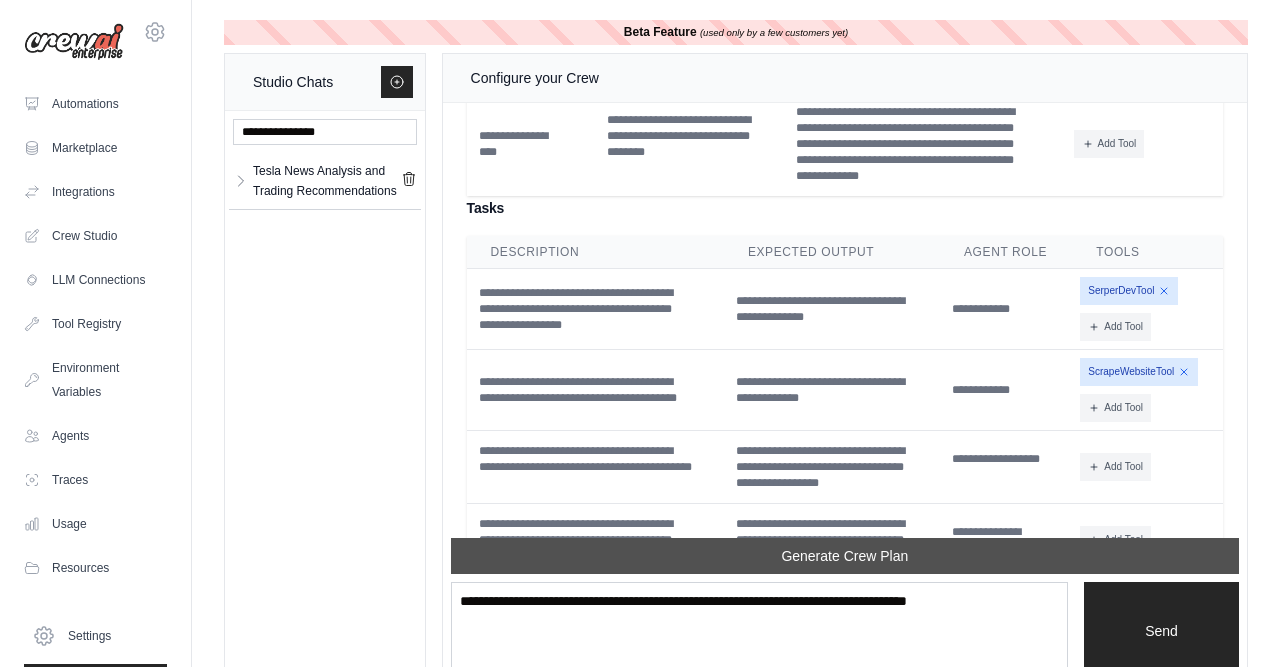 scroll, scrollTop: 3943, scrollLeft: 0, axis: vertical 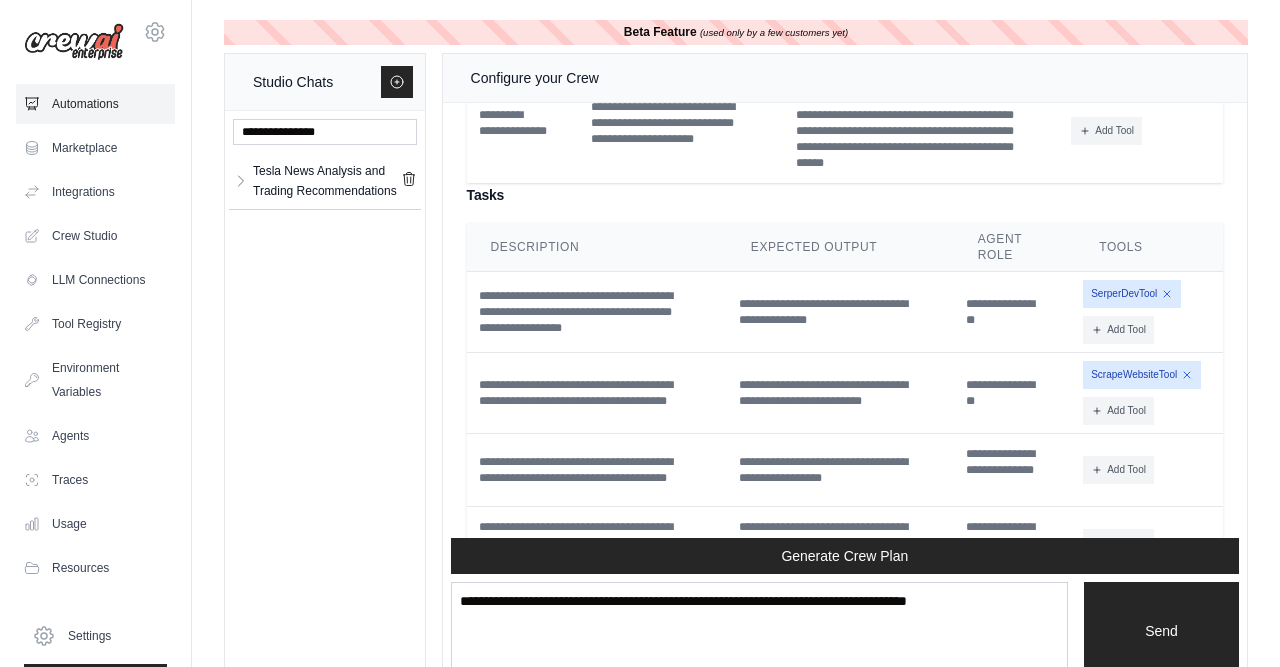 click on "Automations" at bounding box center (95, 104) 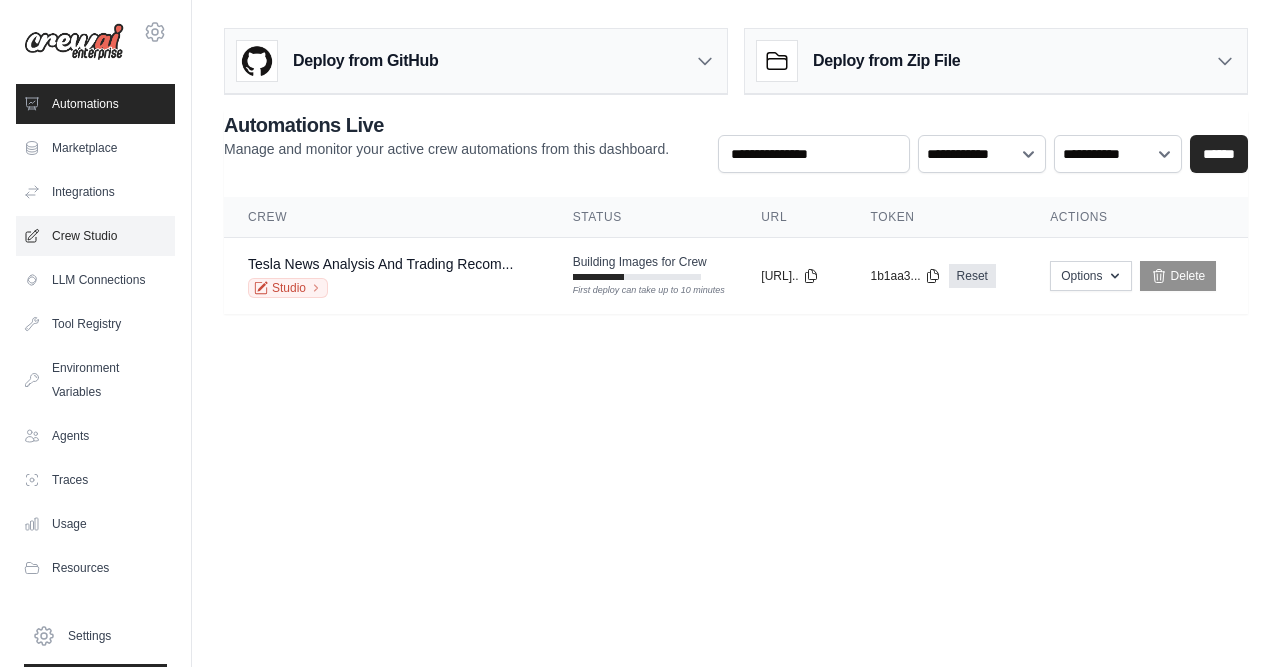 click on "Crew Studio" at bounding box center (95, 236) 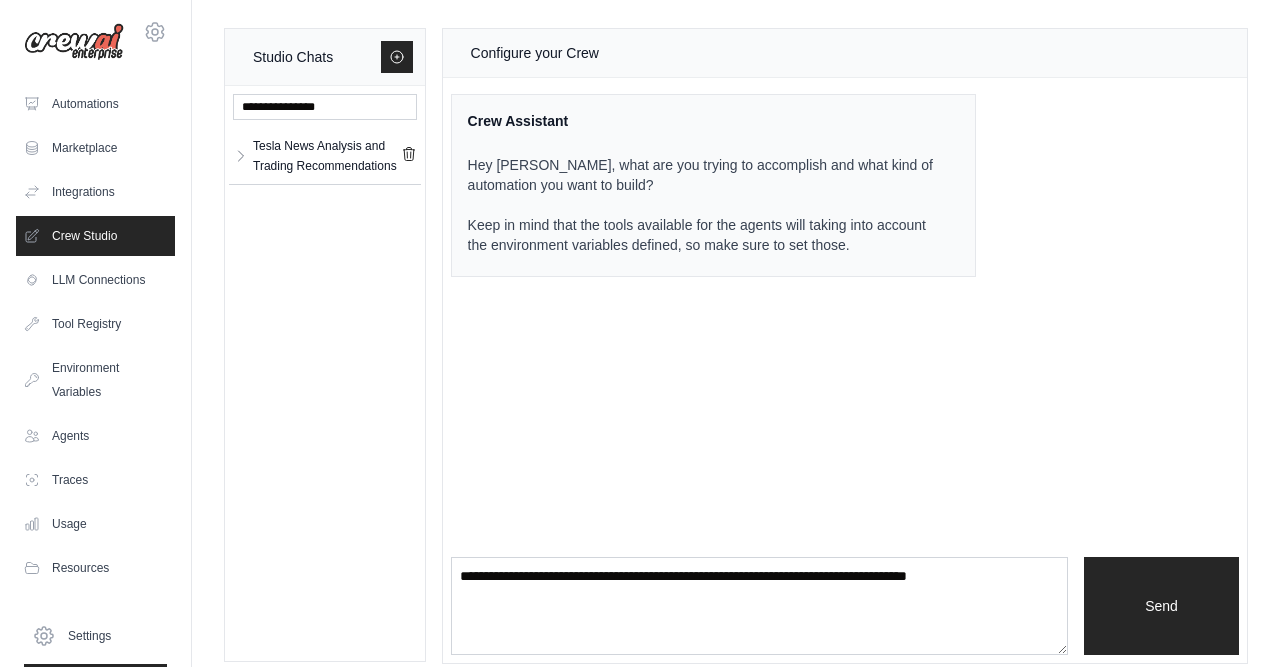 scroll, scrollTop: 16, scrollLeft: 0, axis: vertical 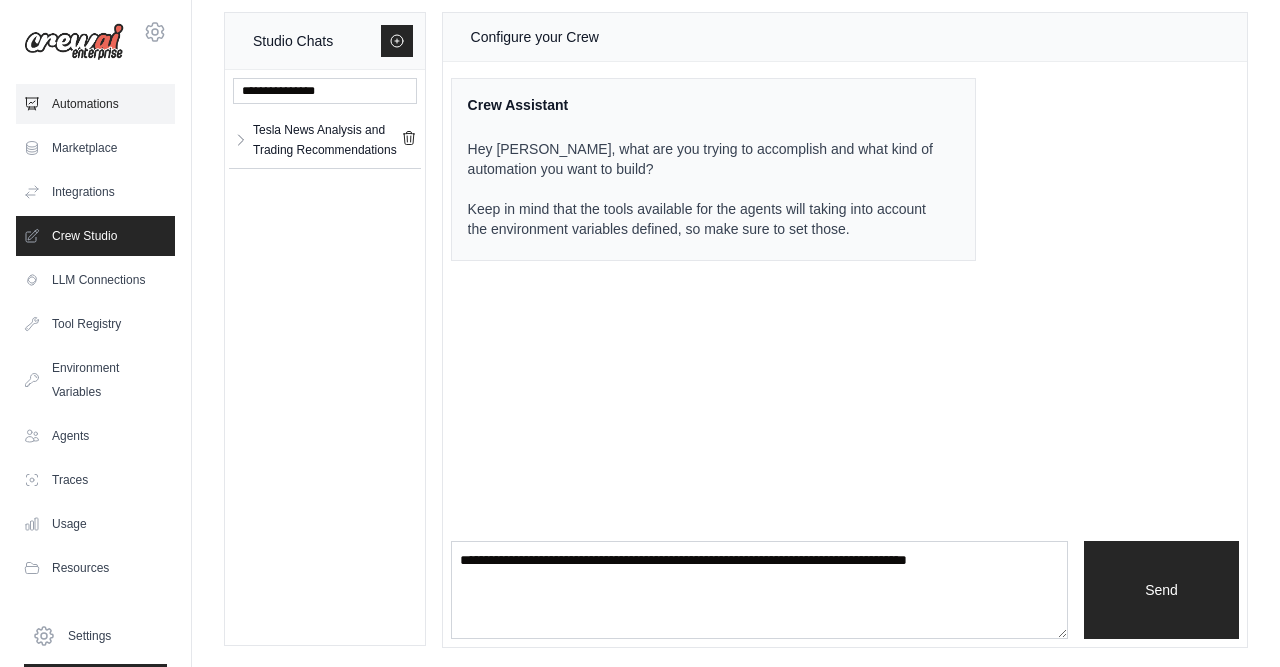 click on "Automations" at bounding box center [95, 104] 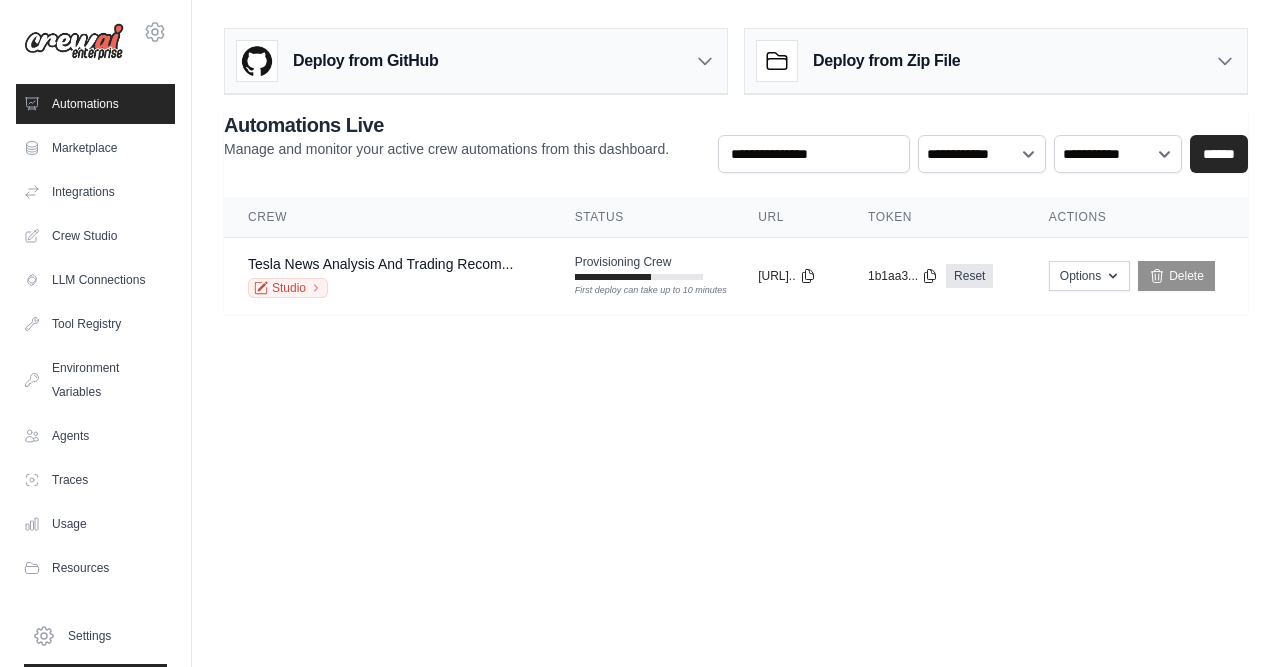 scroll, scrollTop: 0, scrollLeft: 0, axis: both 